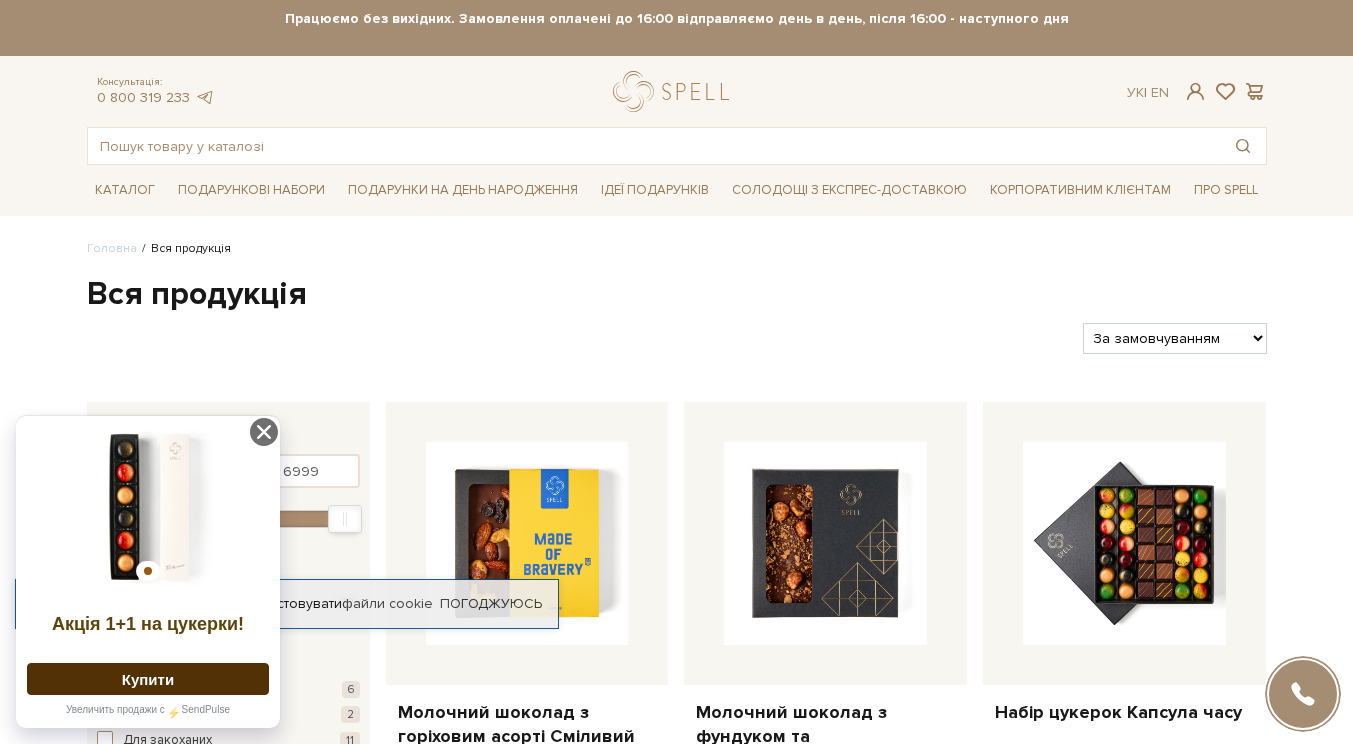 scroll, scrollTop: 0, scrollLeft: 0, axis: both 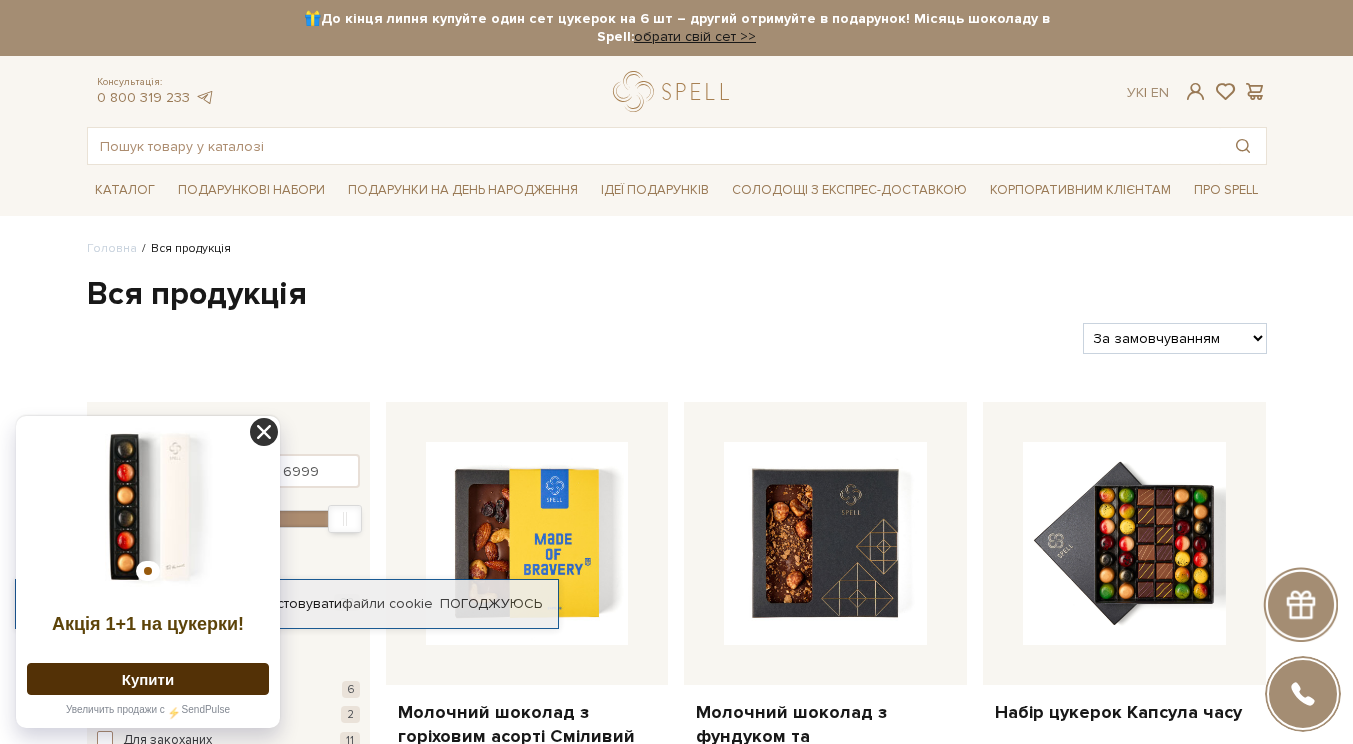 click 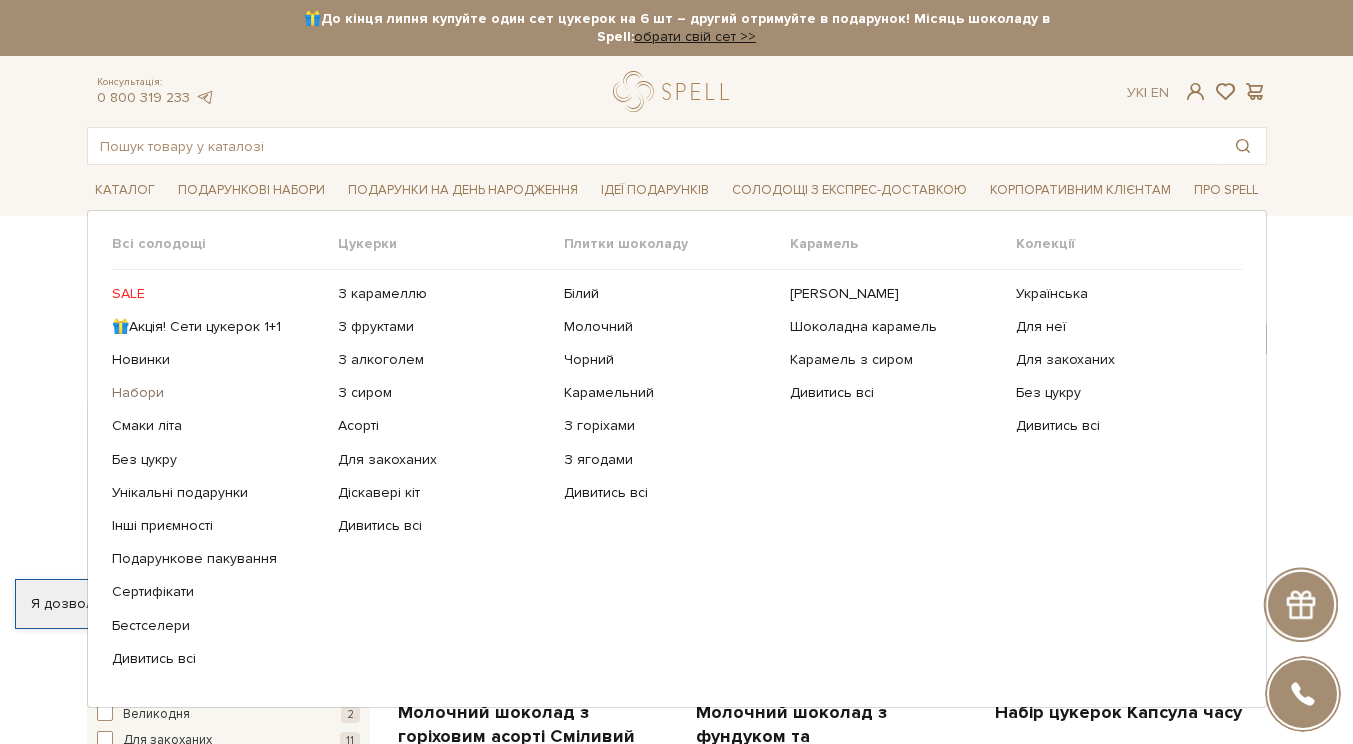 click on "Набори" at bounding box center [217, 393] 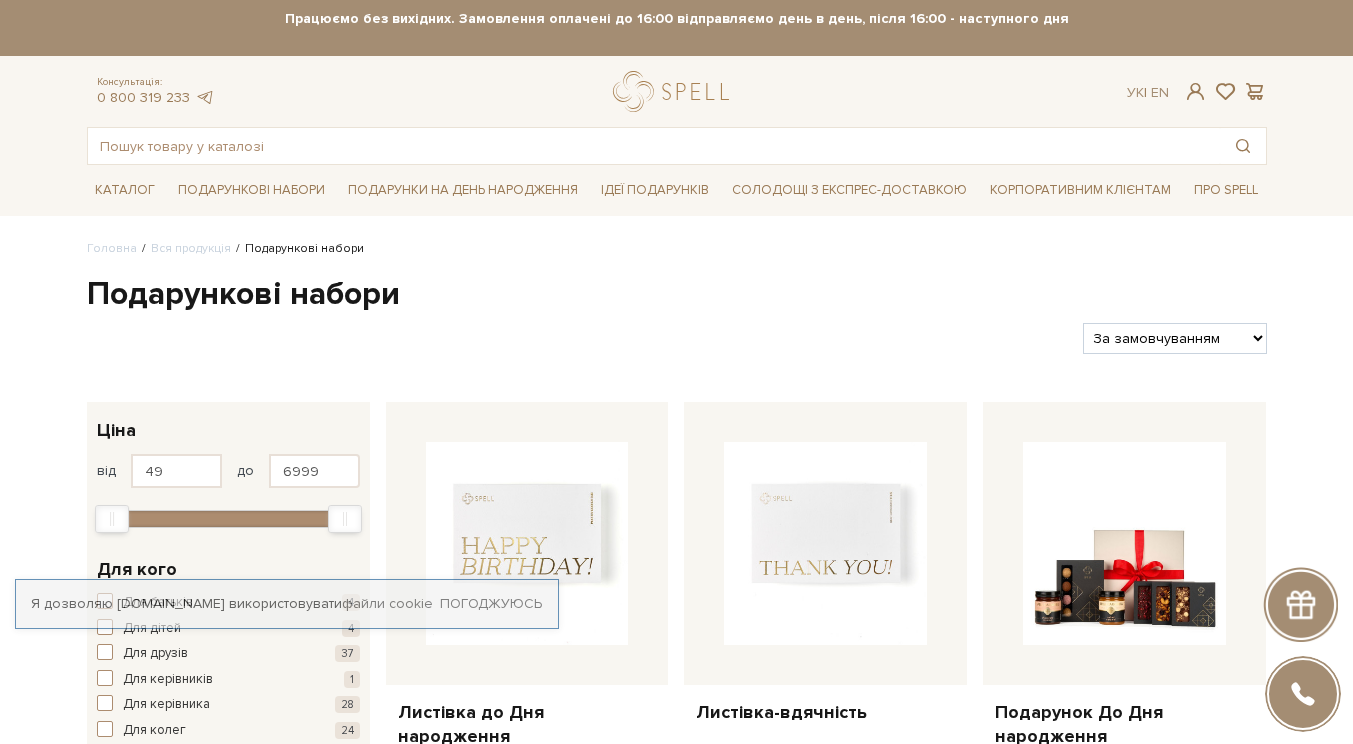 scroll, scrollTop: 0, scrollLeft: 0, axis: both 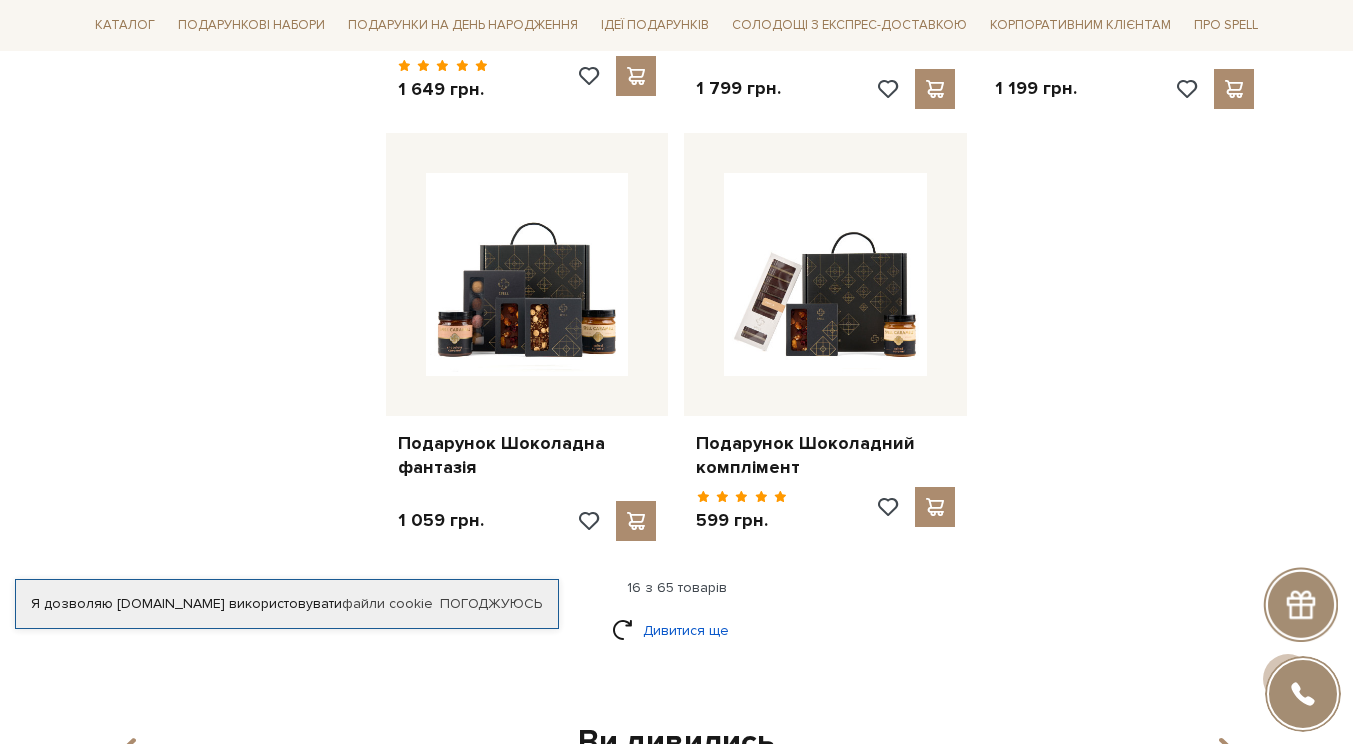 click on "Дивитися ще" at bounding box center [677, 630] 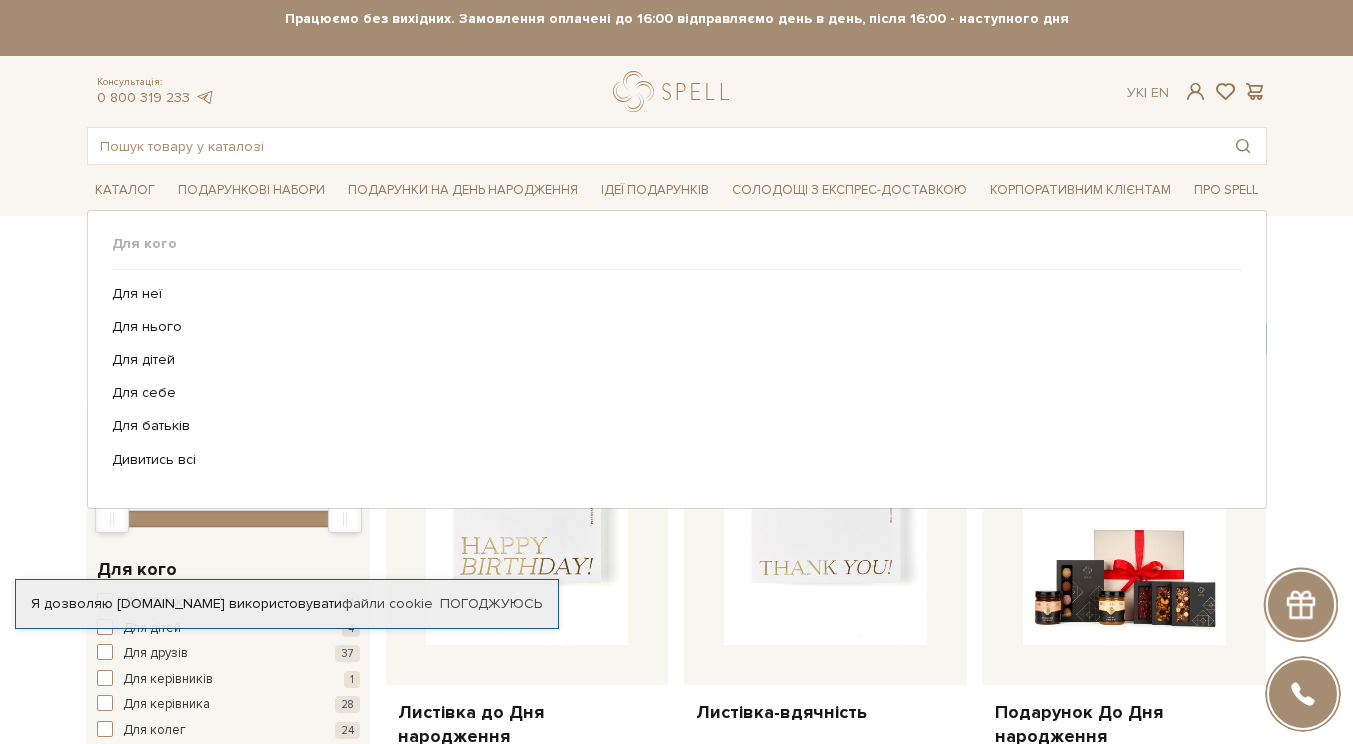 scroll, scrollTop: 0, scrollLeft: 0, axis: both 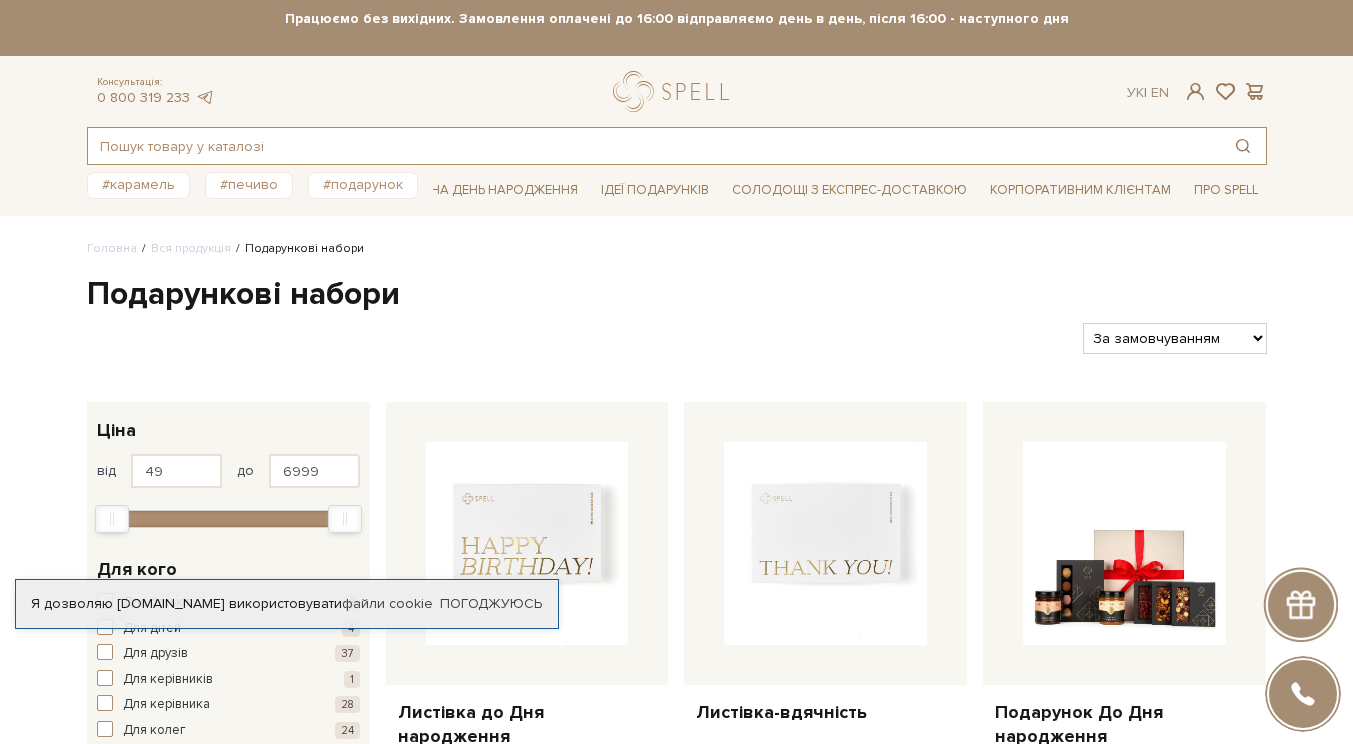 click at bounding box center [654, 146] 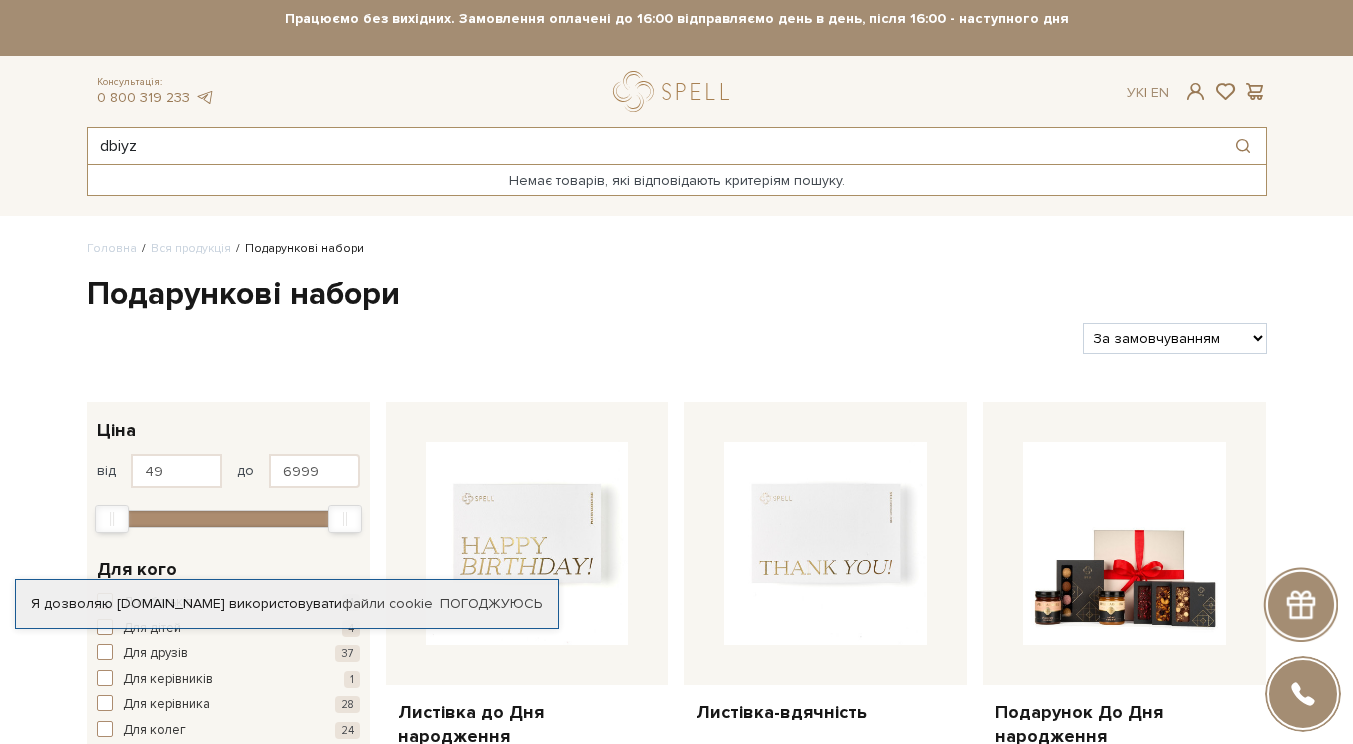 click on "dbiyz" at bounding box center [654, 146] 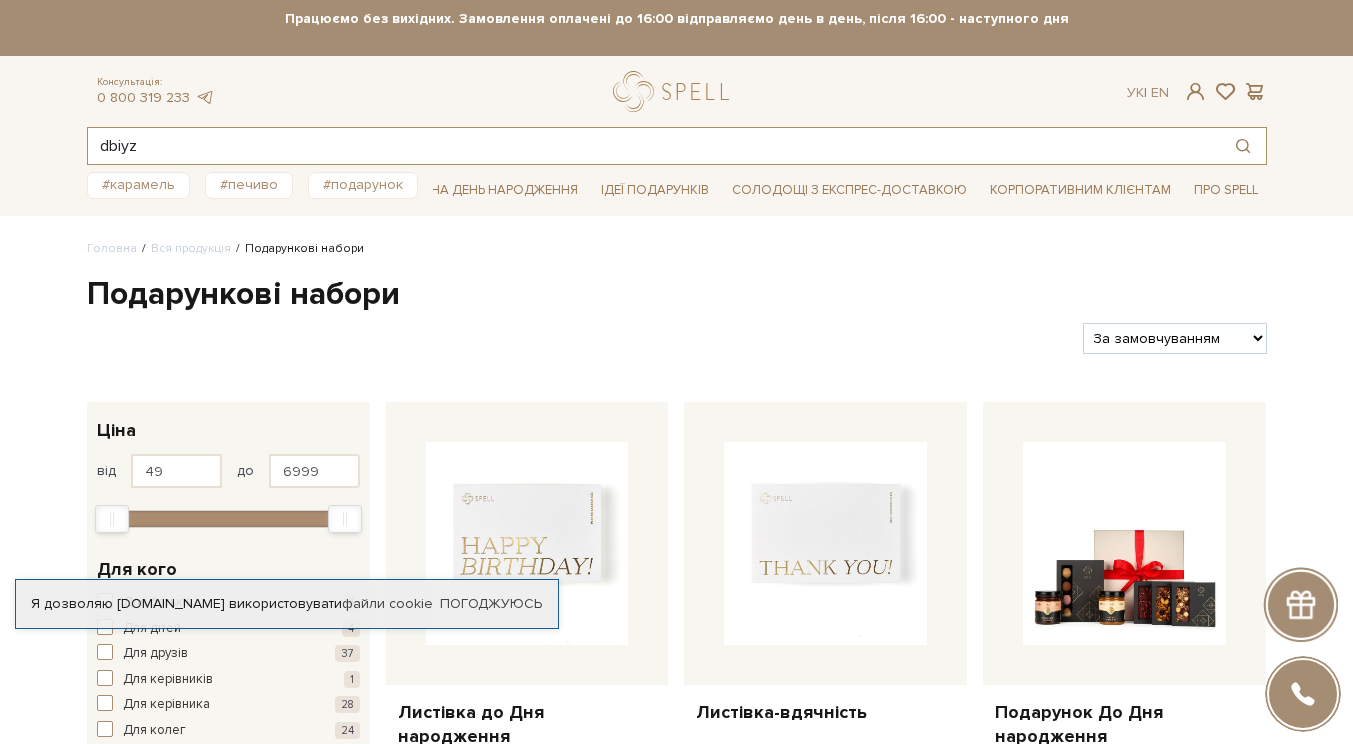 click on "dbiyz" at bounding box center [654, 146] 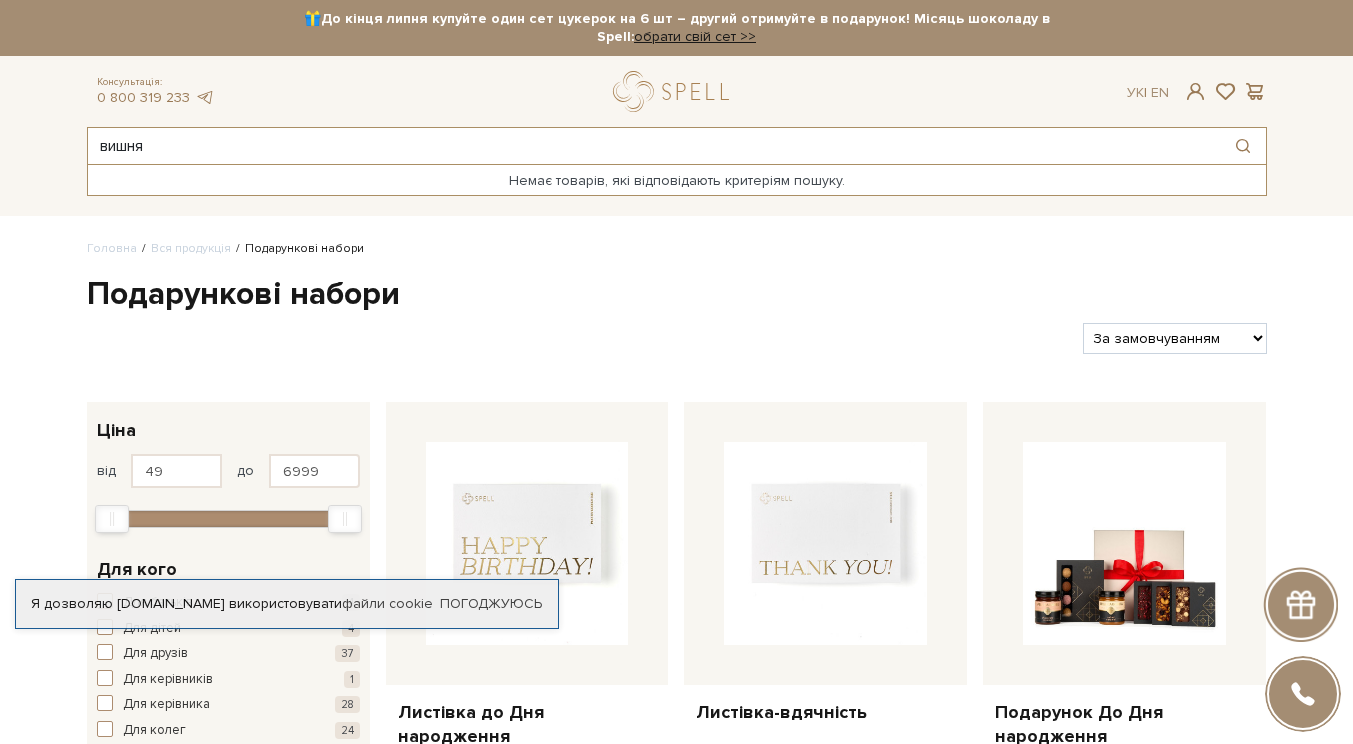 type on "вишня" 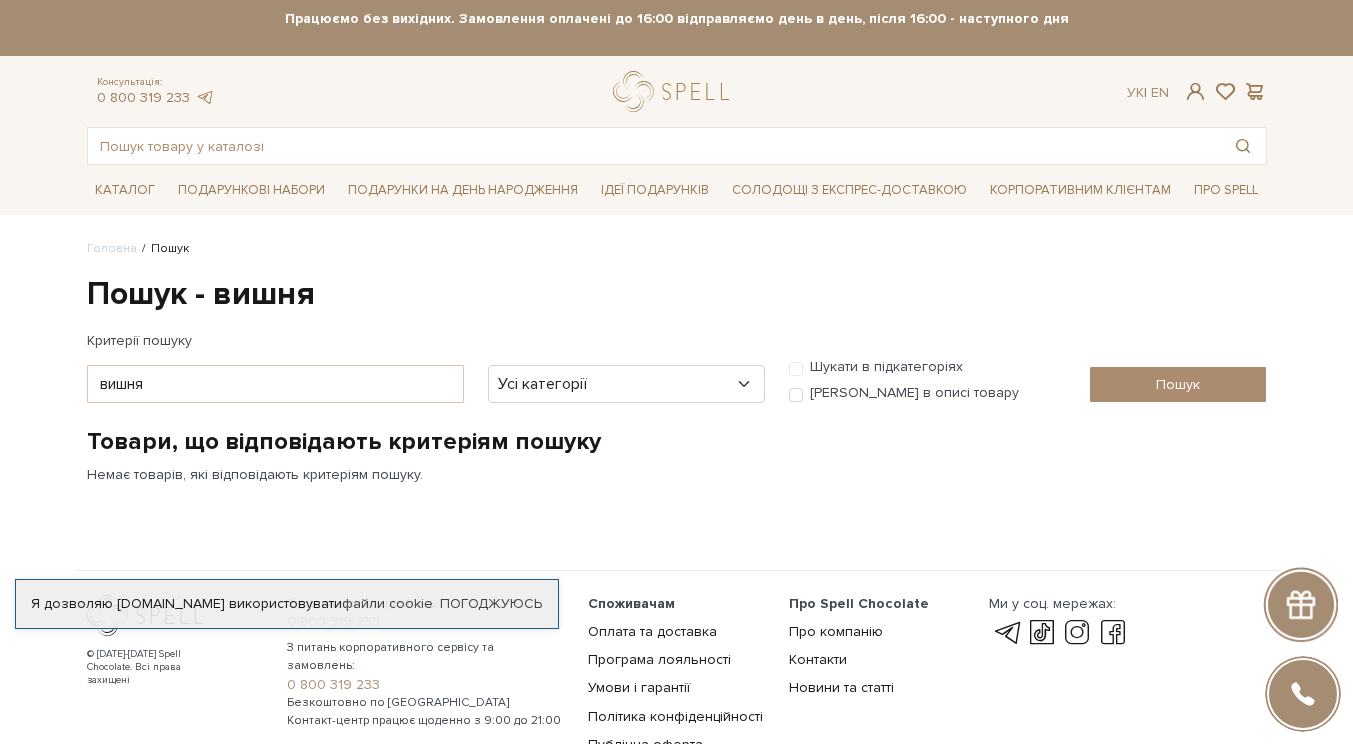 scroll, scrollTop: 0, scrollLeft: 0, axis: both 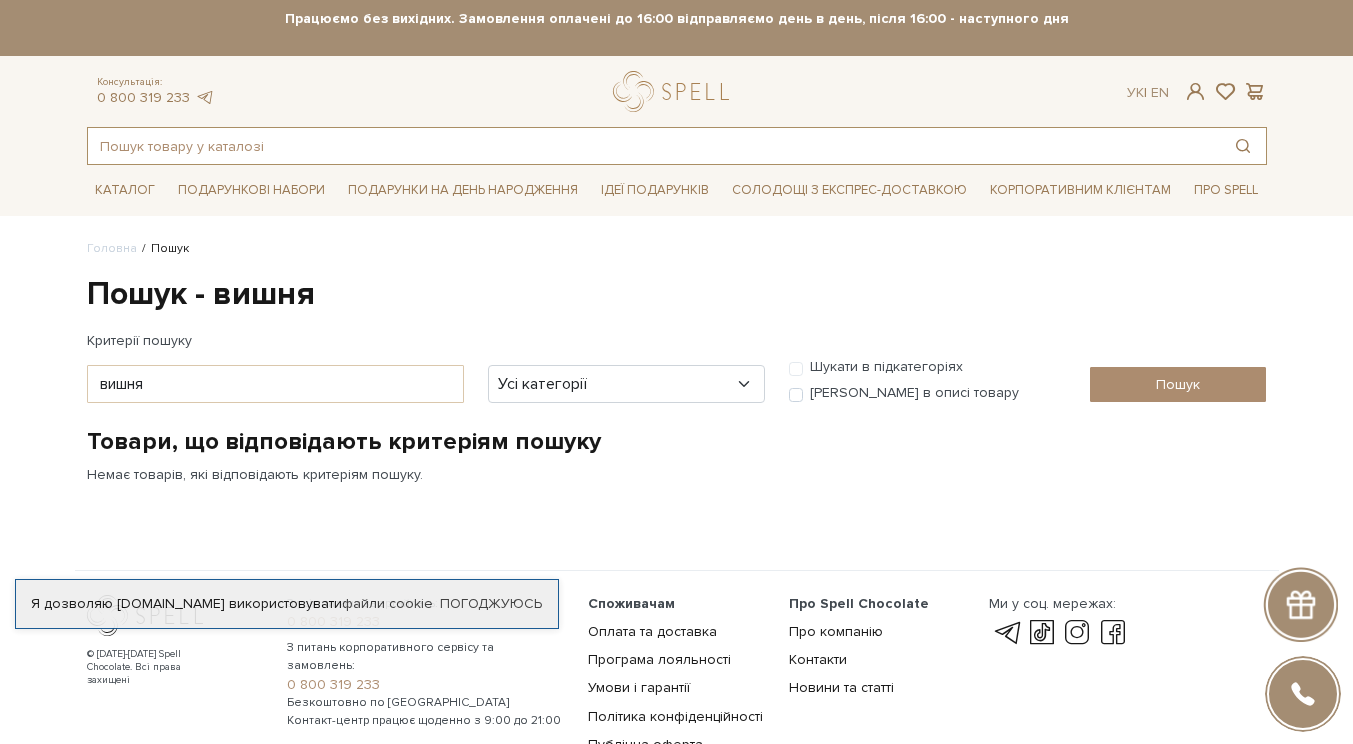 click at bounding box center (654, 146) 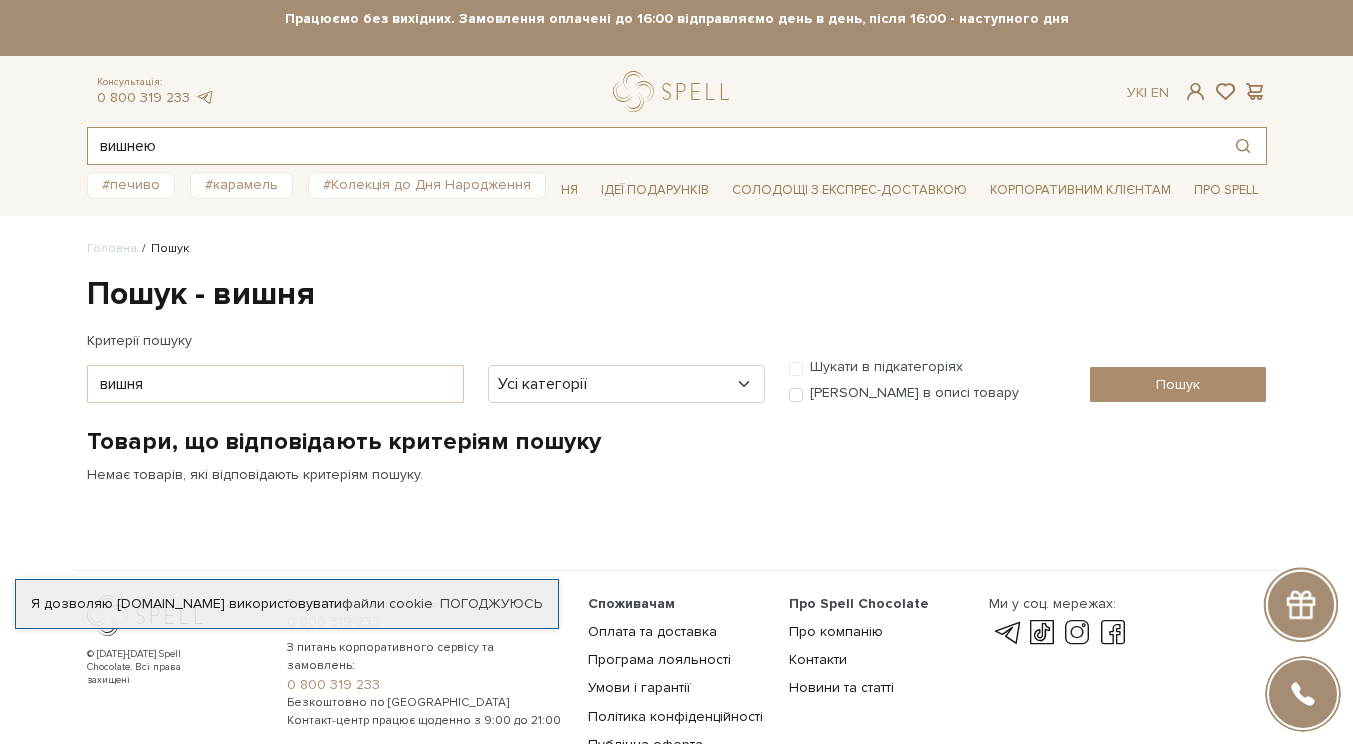 type on "вишнею" 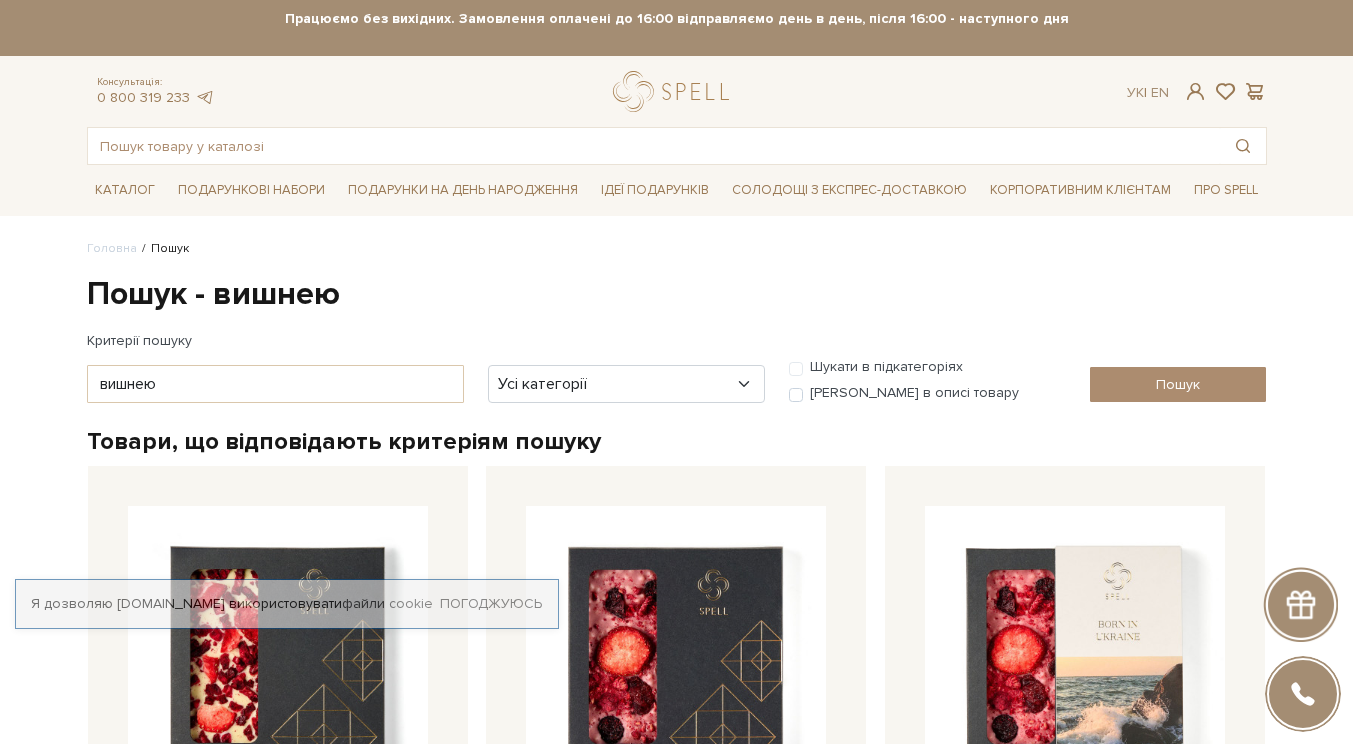 scroll, scrollTop: 0, scrollLeft: 0, axis: both 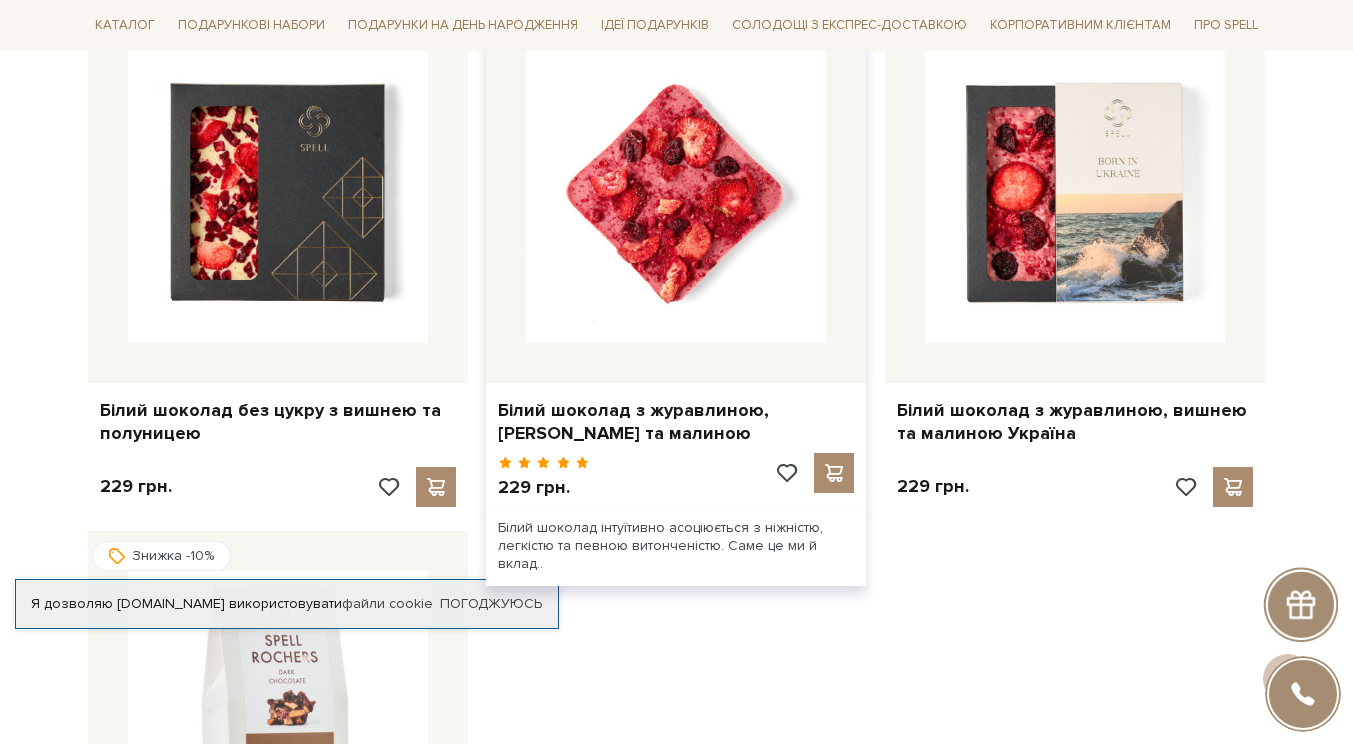 click at bounding box center (676, 193) 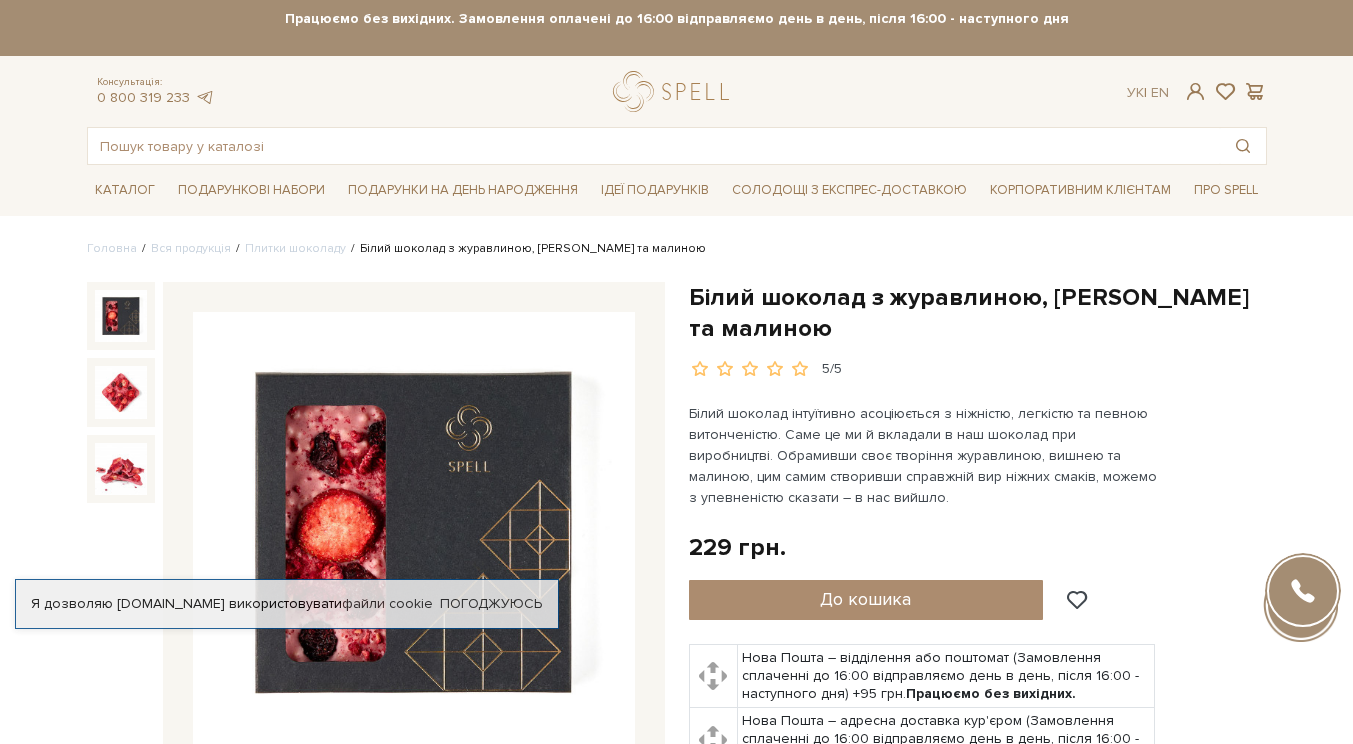 scroll, scrollTop: 0, scrollLeft: 0, axis: both 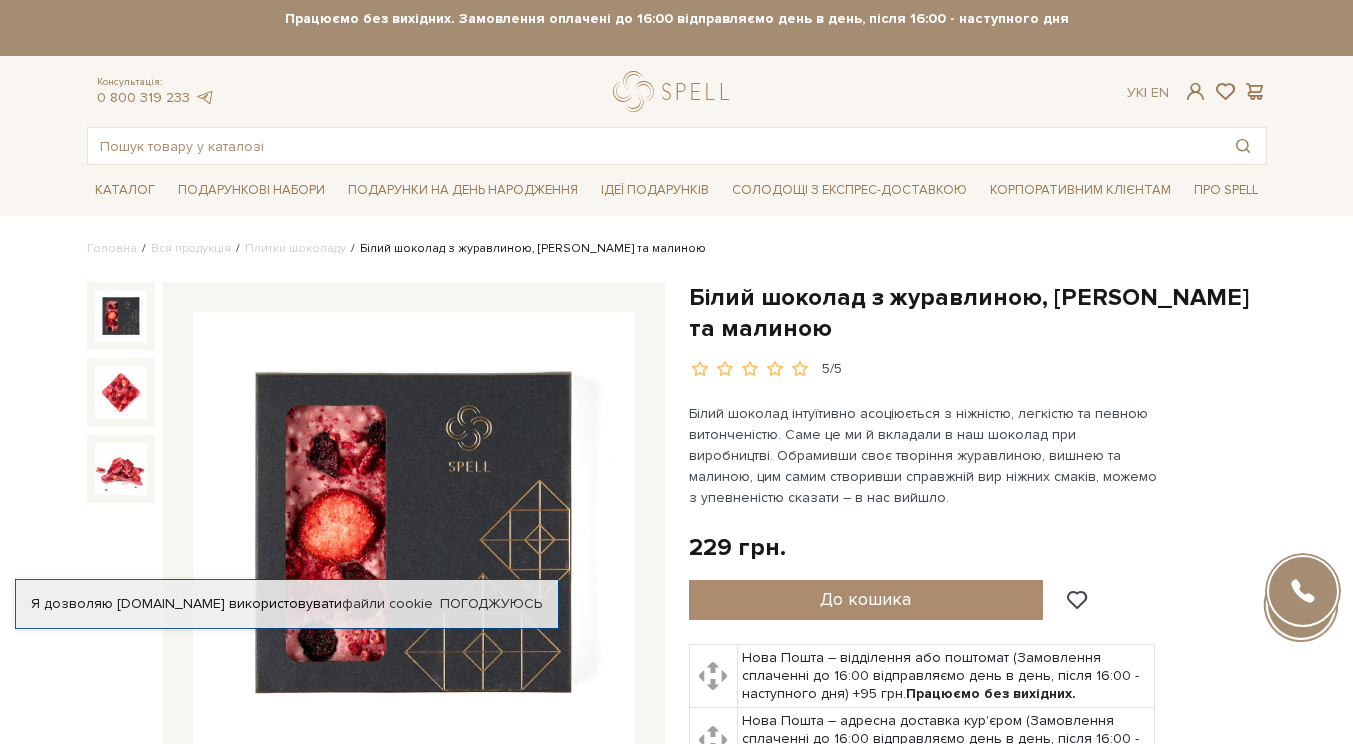 click on "5/5" at bounding box center [978, 369] 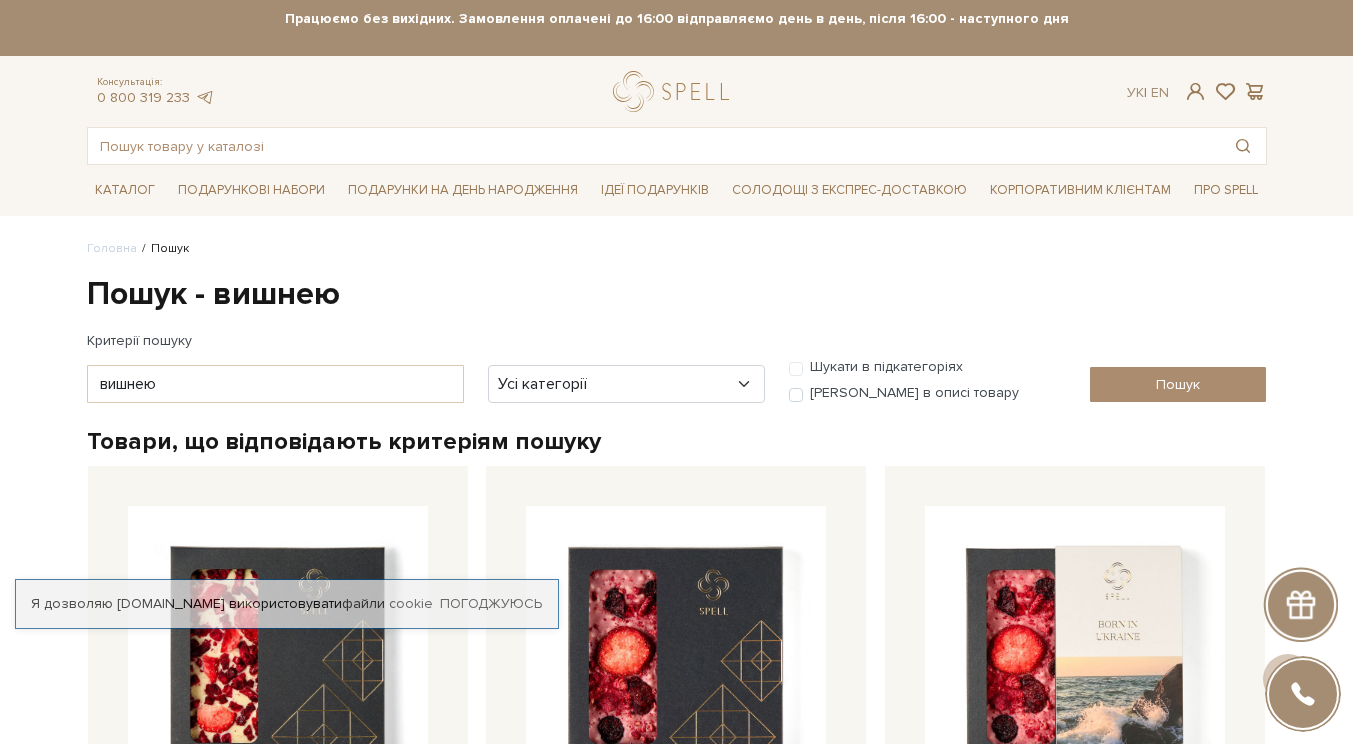 scroll, scrollTop: 463, scrollLeft: 0, axis: vertical 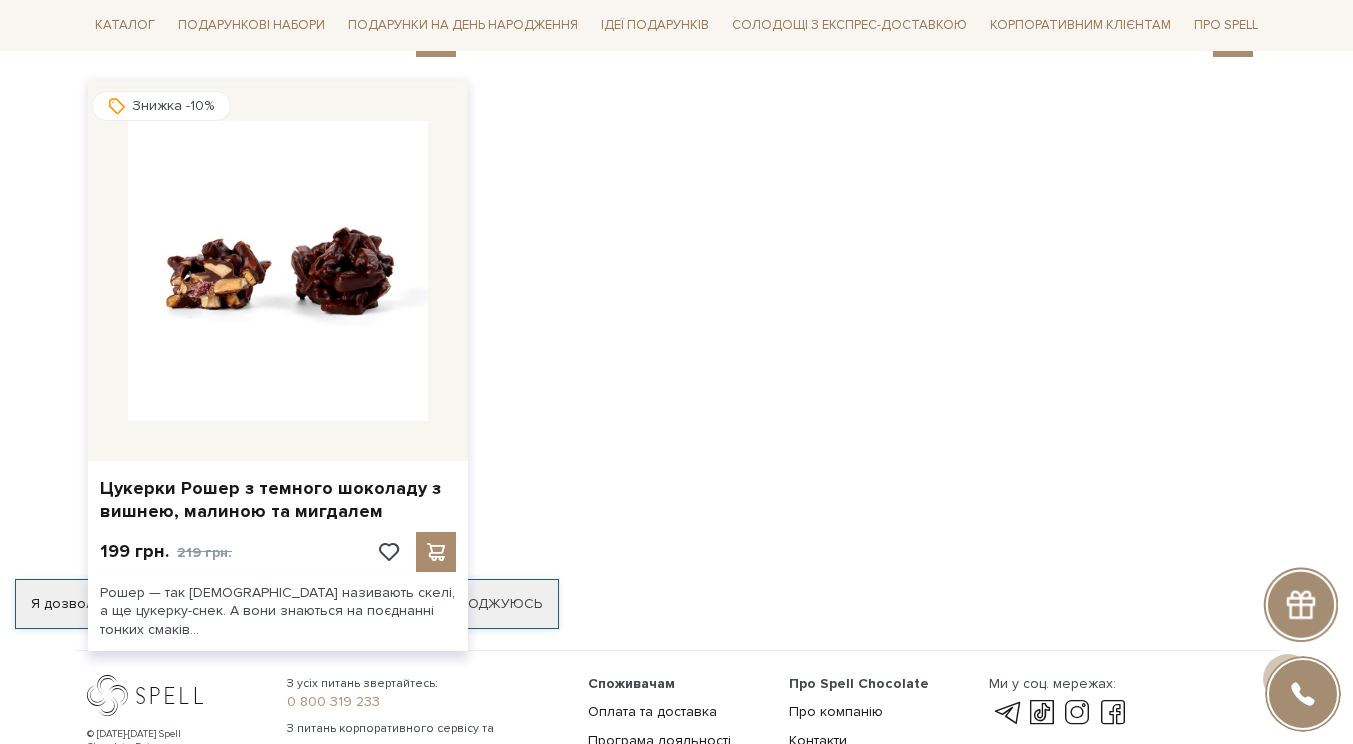 click at bounding box center [278, 271] 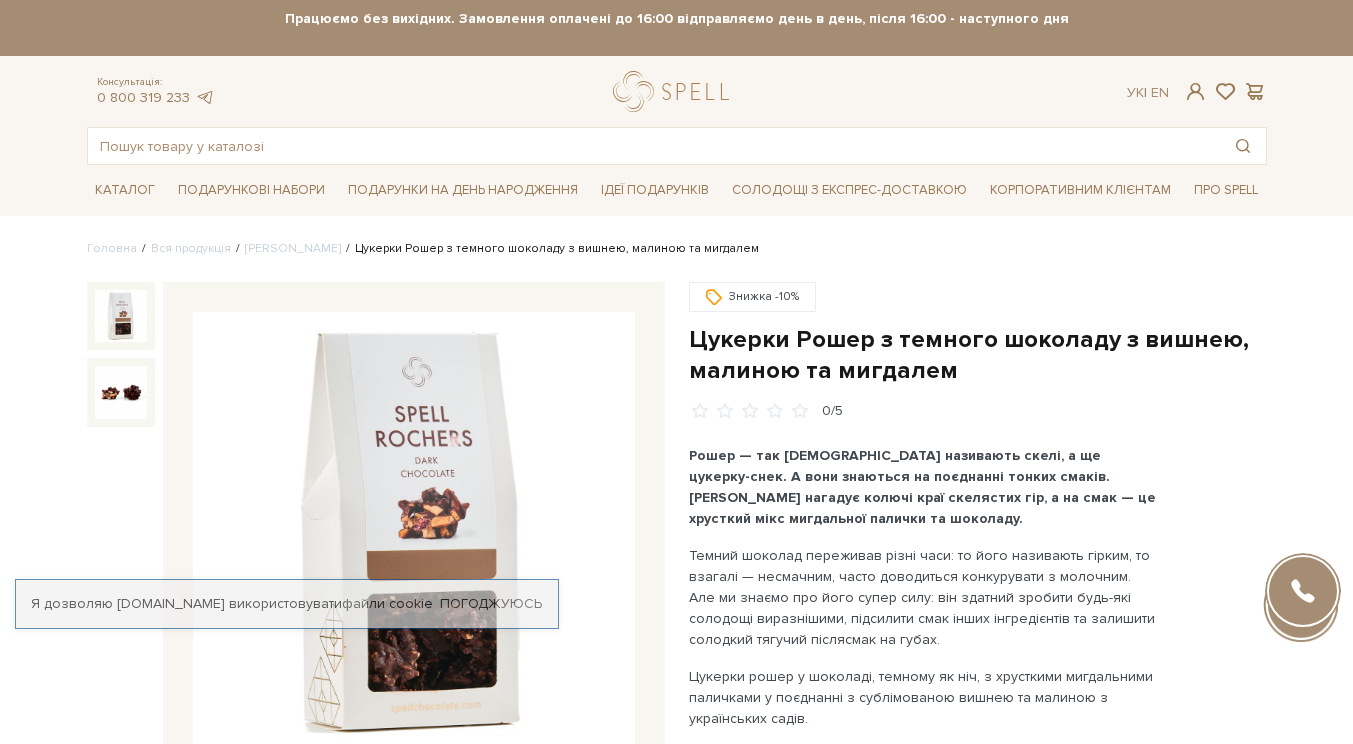 scroll, scrollTop: 0, scrollLeft: 0, axis: both 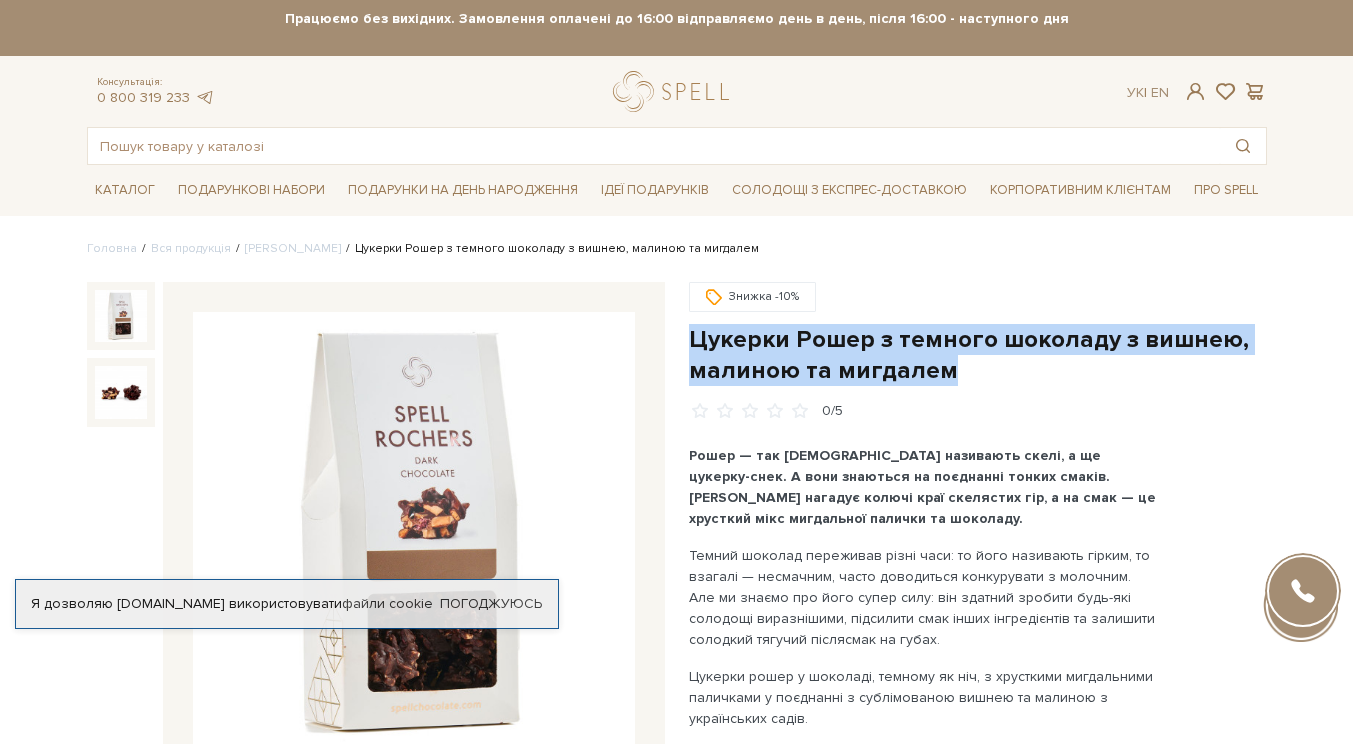 drag, startPoint x: 684, startPoint y: 333, endPoint x: 949, endPoint y: 363, distance: 266.69272 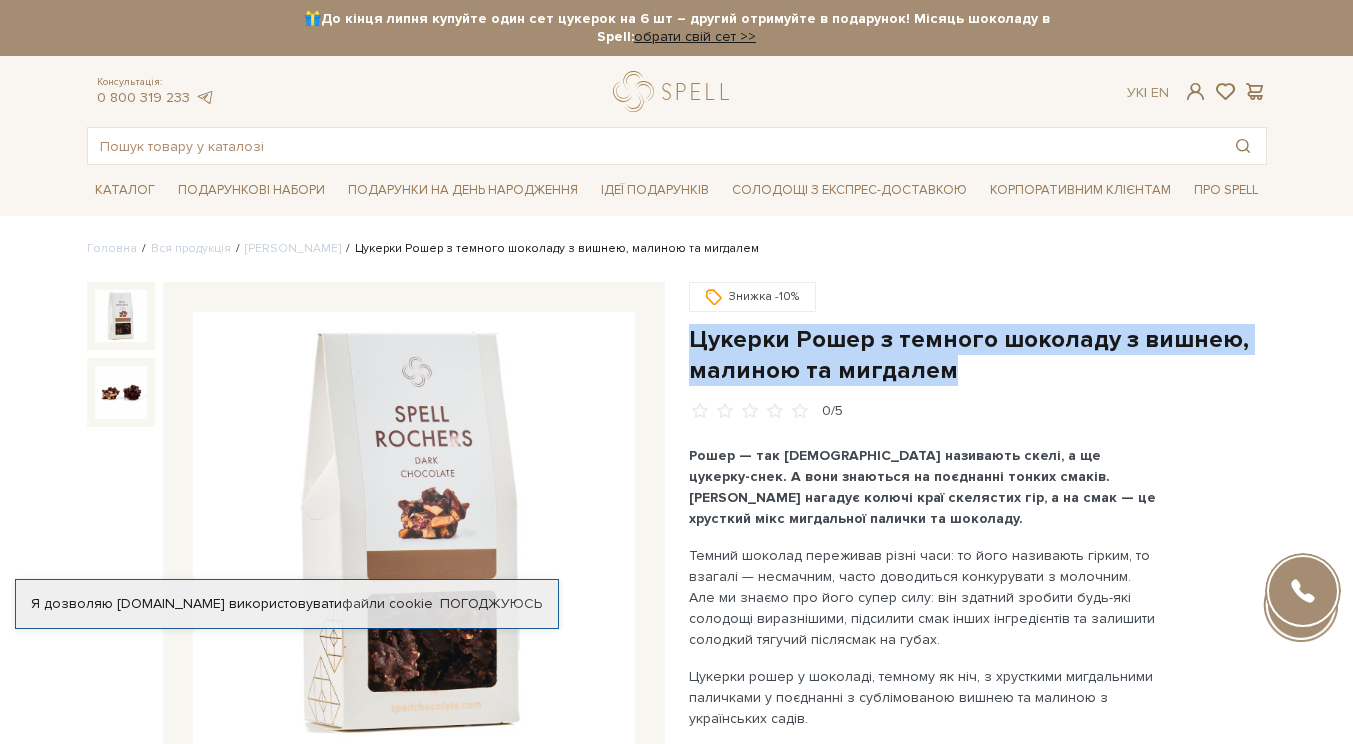 copy on "Цукерки Рошер з темного шоколаду з вишнею, малиною та мигдалем" 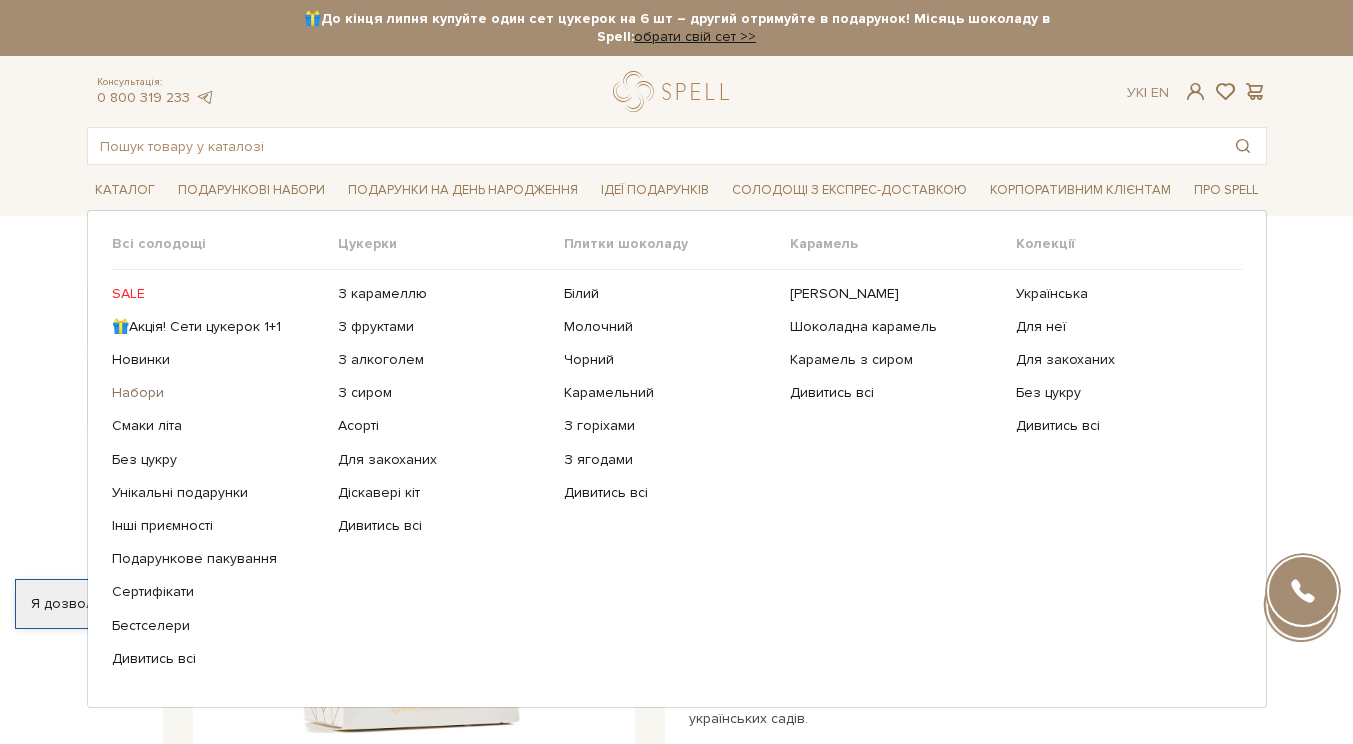 click on "Набори" at bounding box center [217, 393] 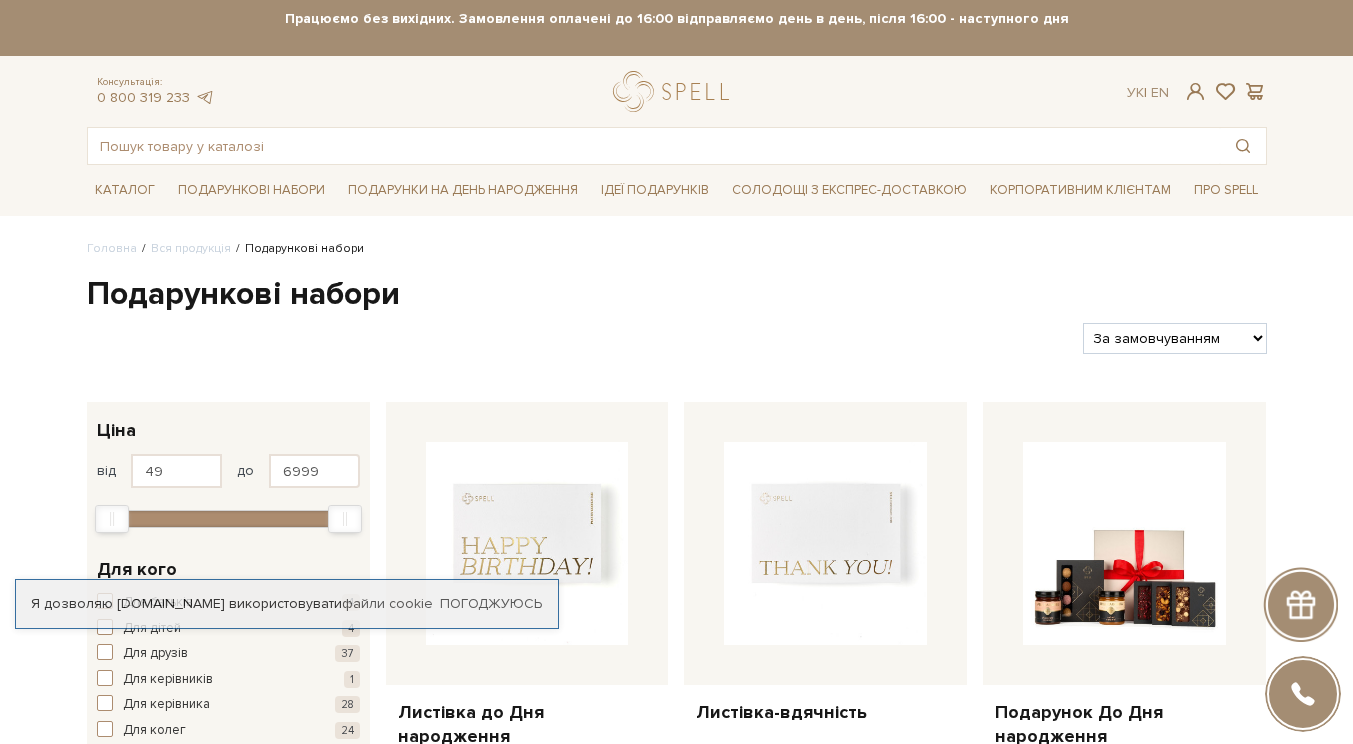 scroll, scrollTop: 0, scrollLeft: 0, axis: both 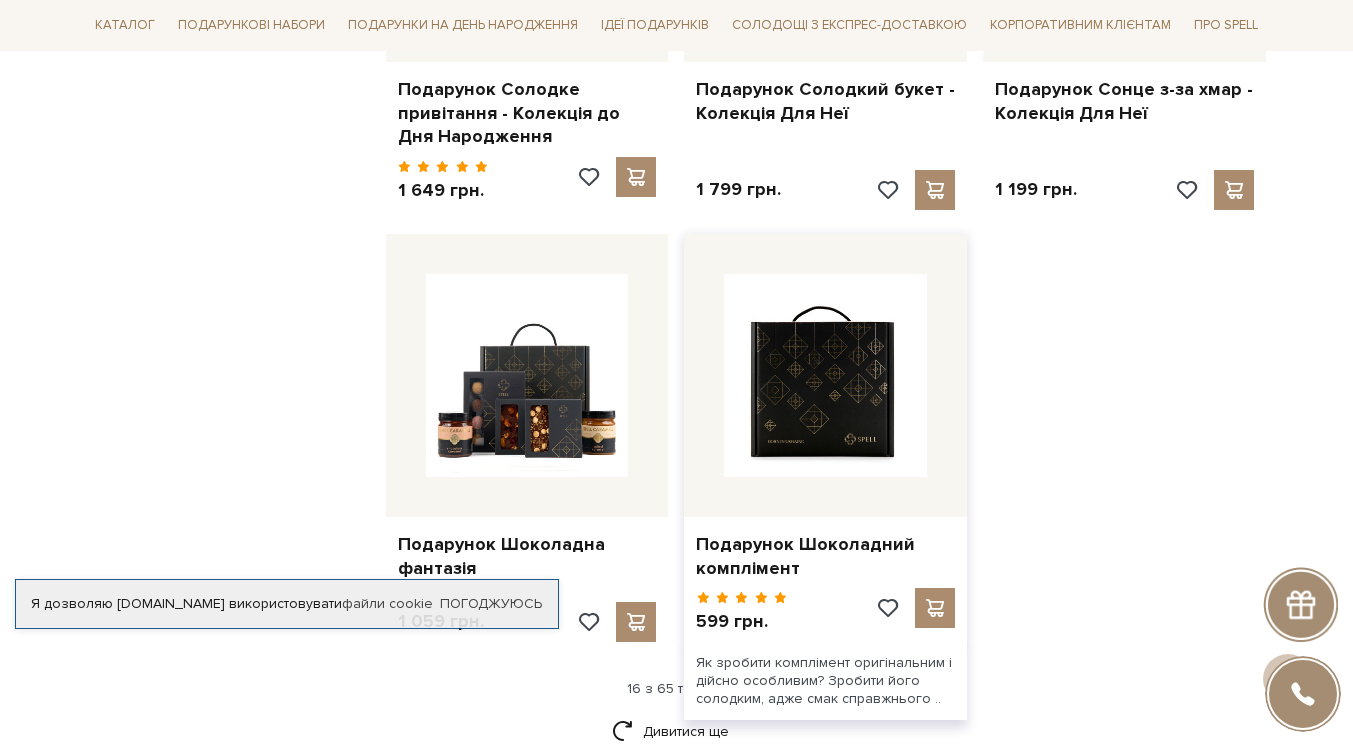 click at bounding box center [825, 375] 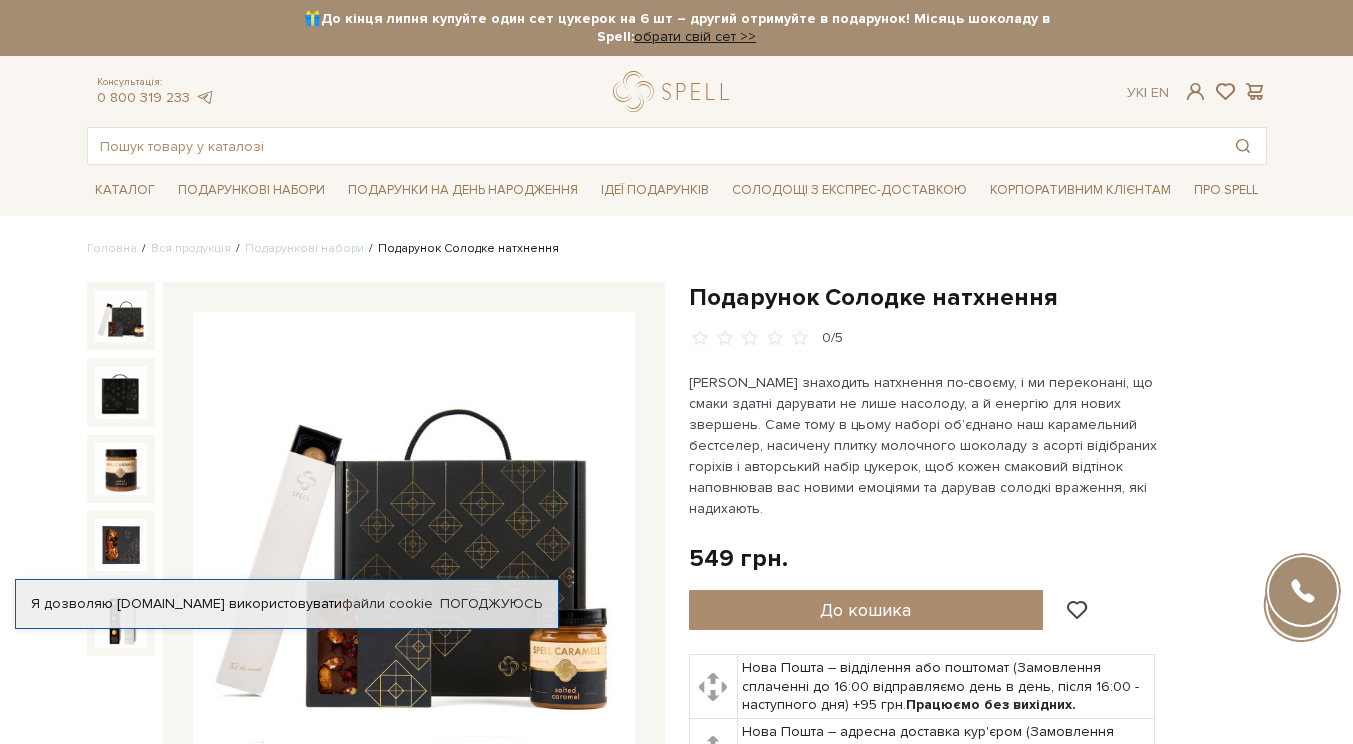 scroll, scrollTop: 0, scrollLeft: 0, axis: both 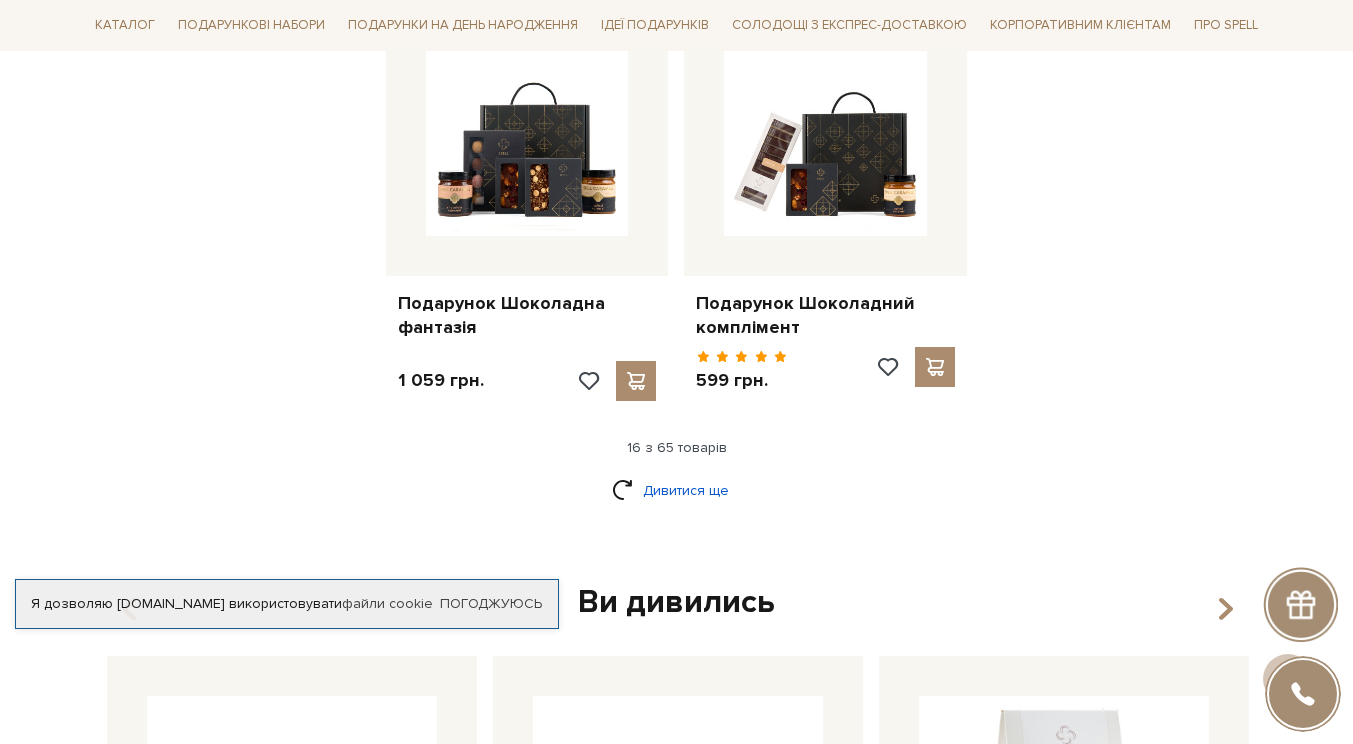 click on "Дивитися ще" at bounding box center [677, 490] 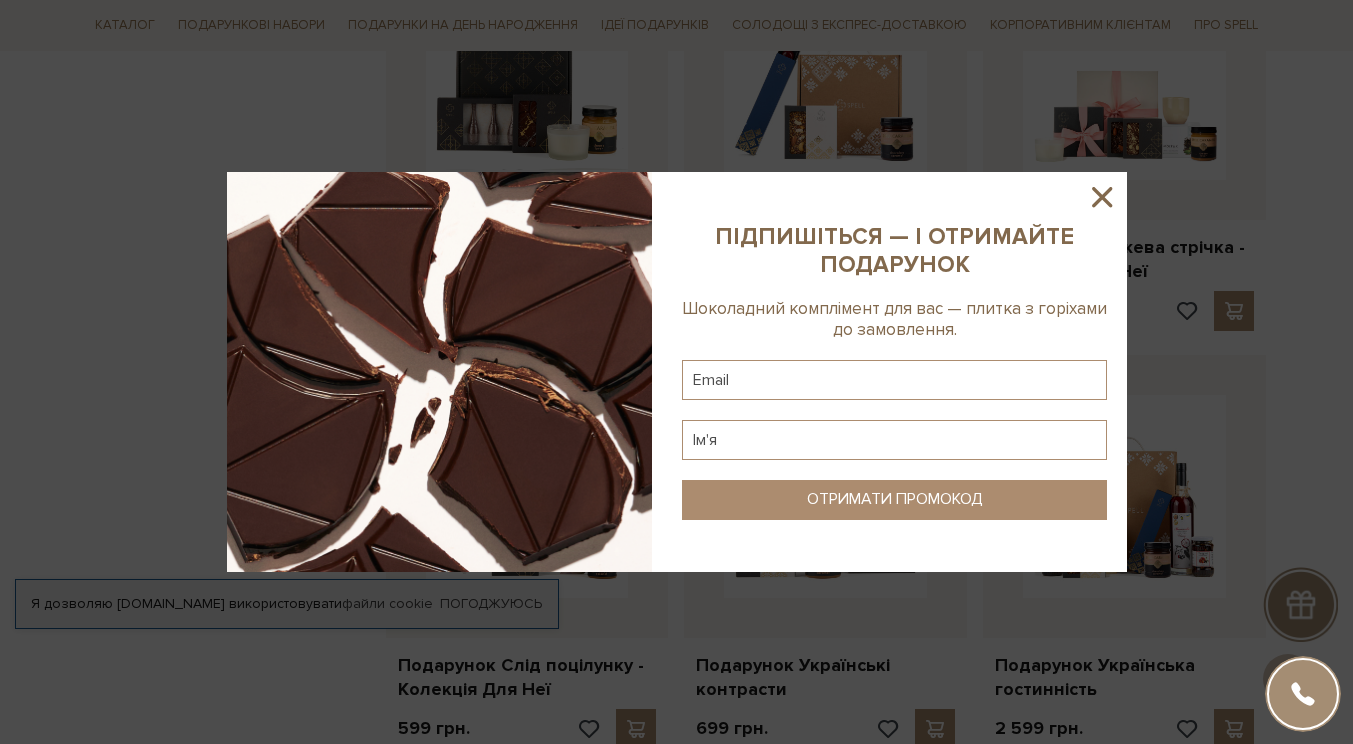 scroll, scrollTop: 3506, scrollLeft: 0, axis: vertical 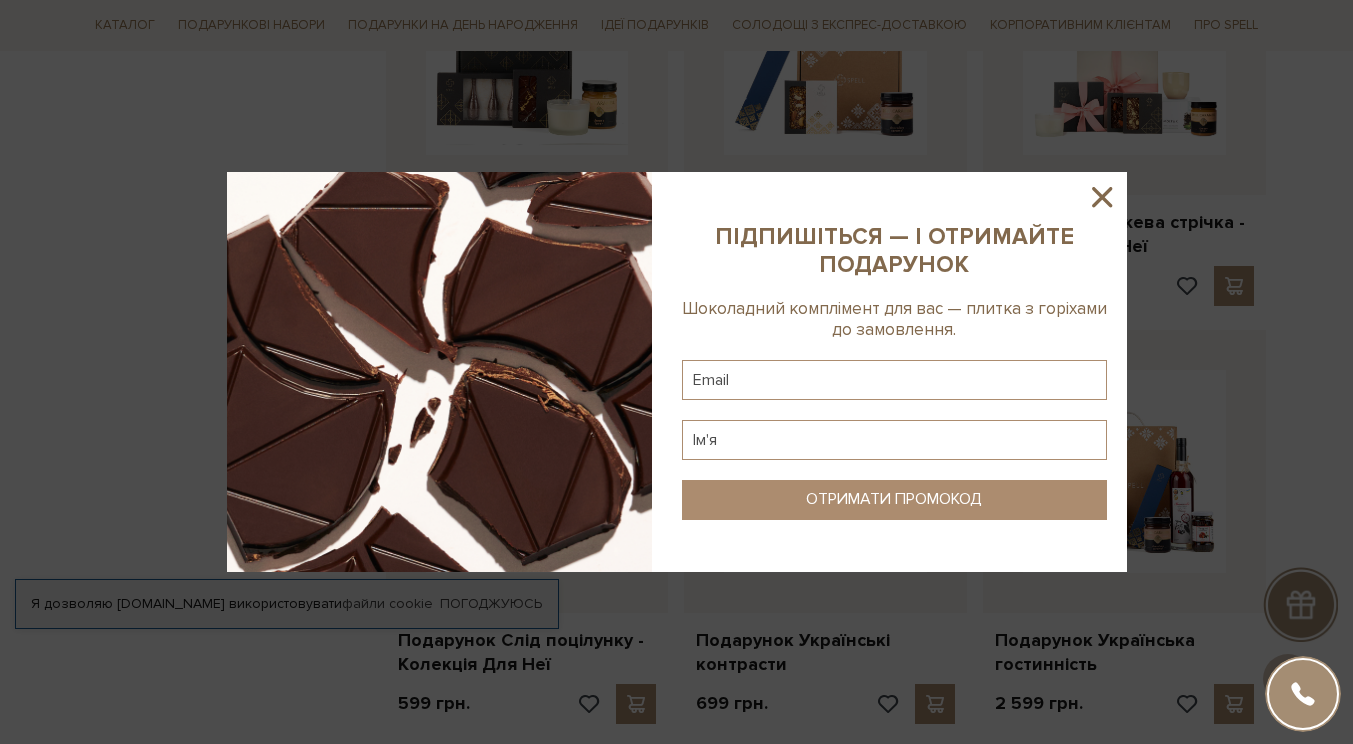 click 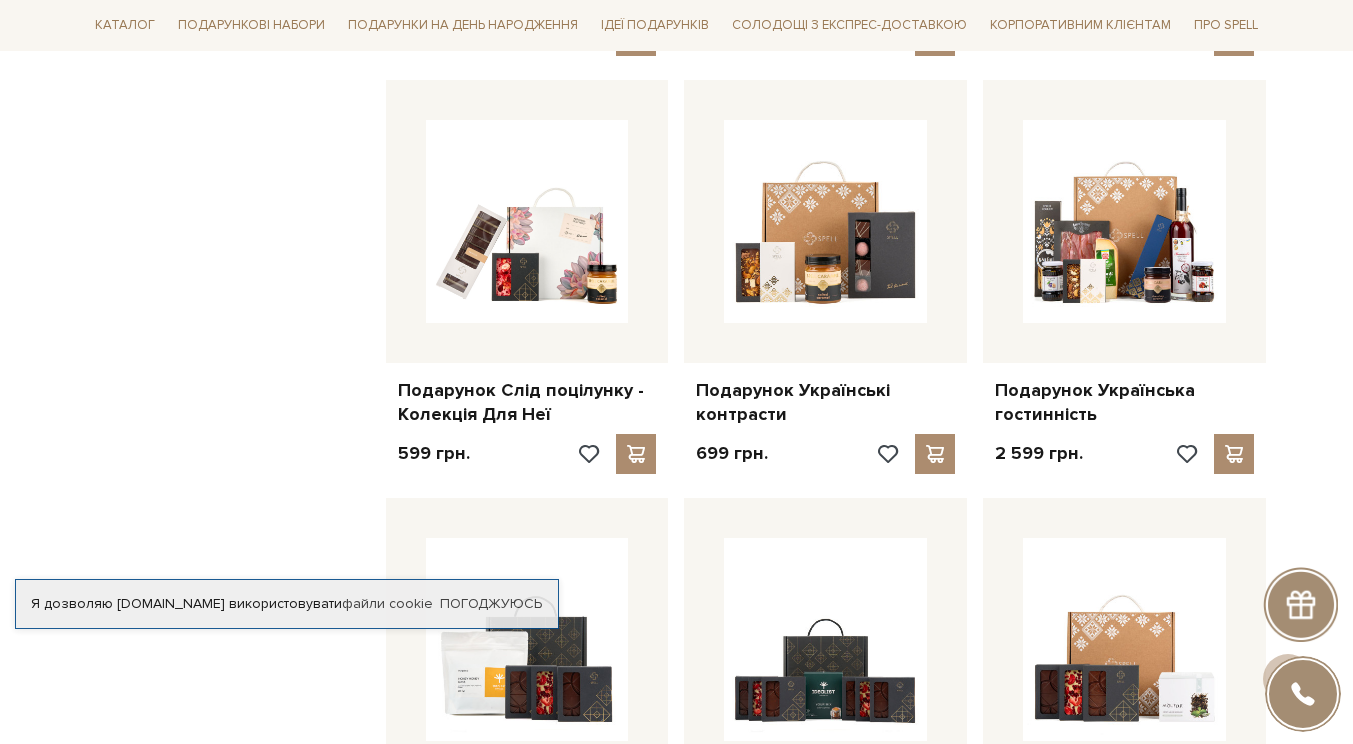 scroll, scrollTop: 3755, scrollLeft: 0, axis: vertical 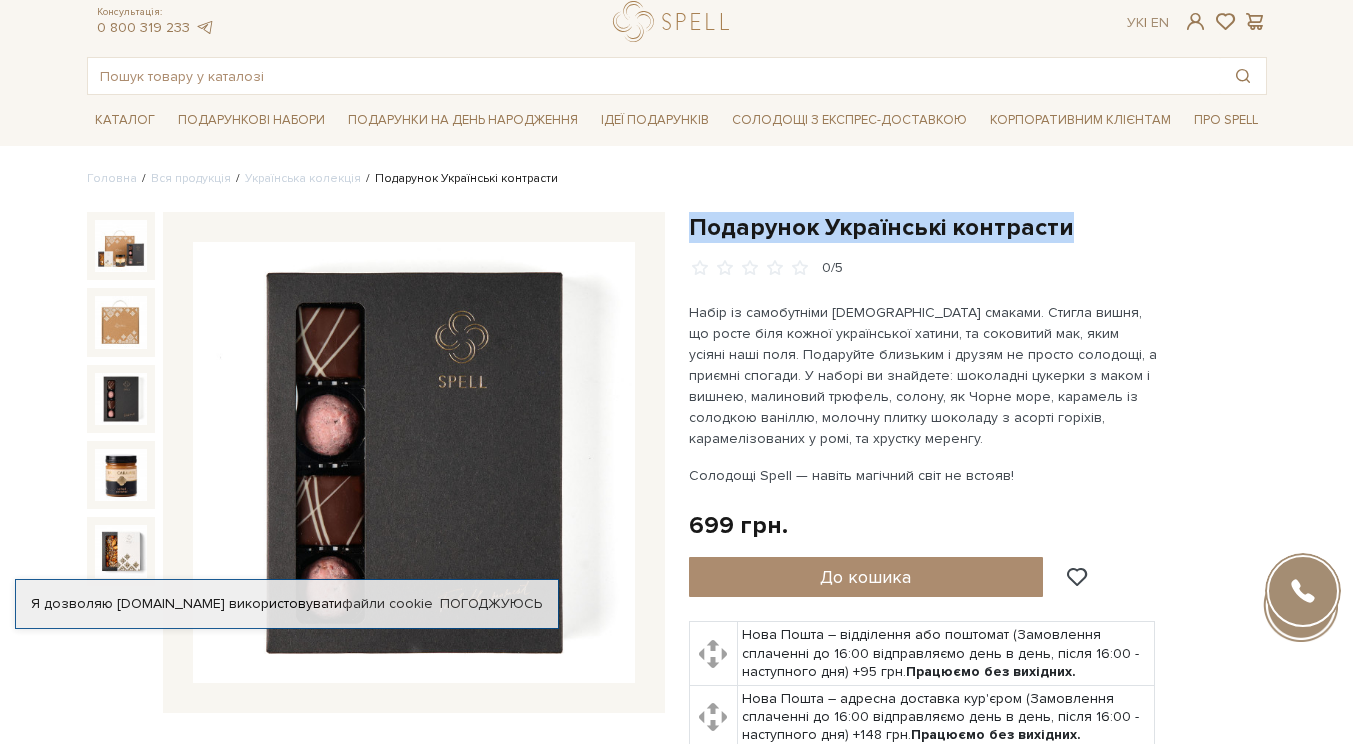 drag, startPoint x: 722, startPoint y: 220, endPoint x: 1218, endPoint y: 220, distance: 496 